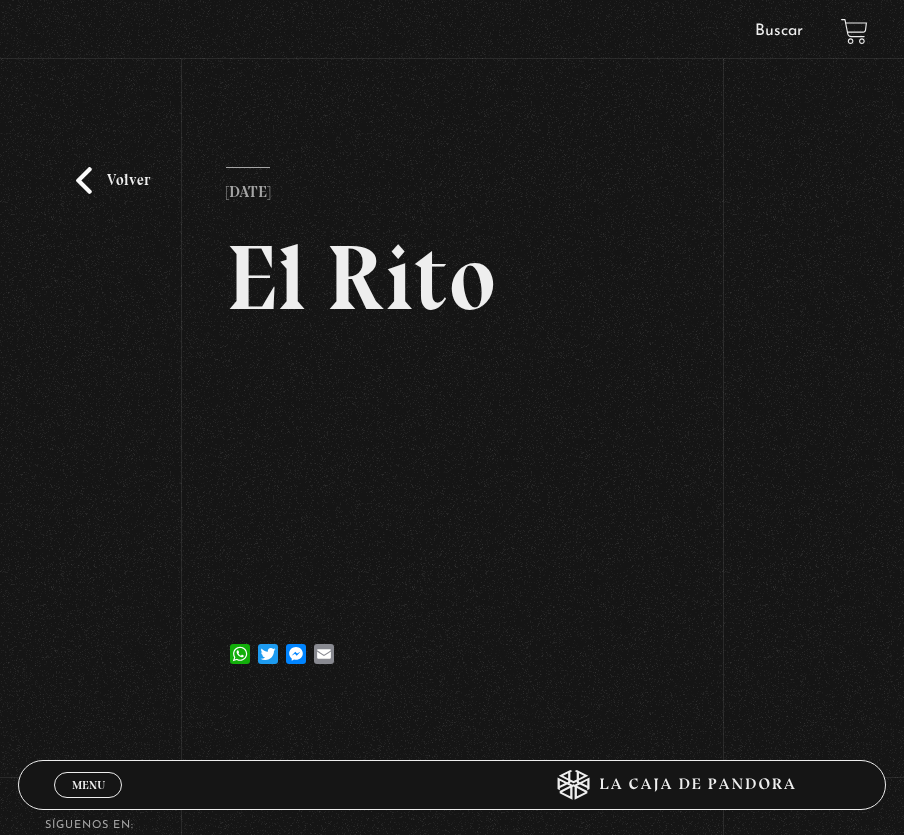 scroll, scrollTop: 8, scrollLeft: 0, axis: vertical 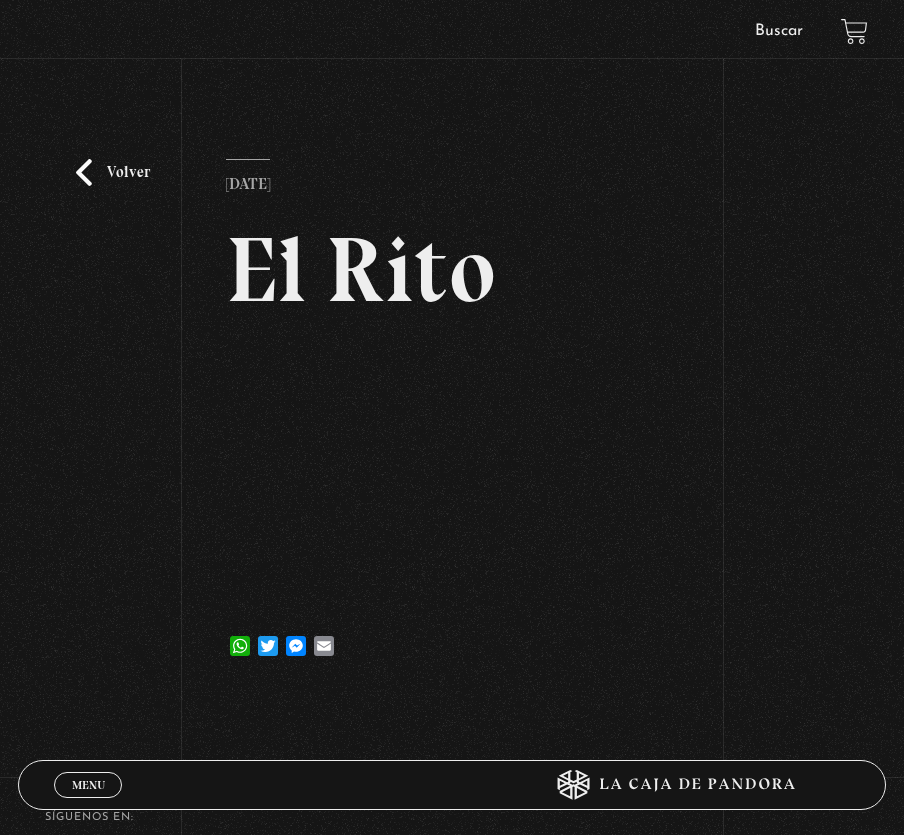 click on "Volver" at bounding box center (113, 172) 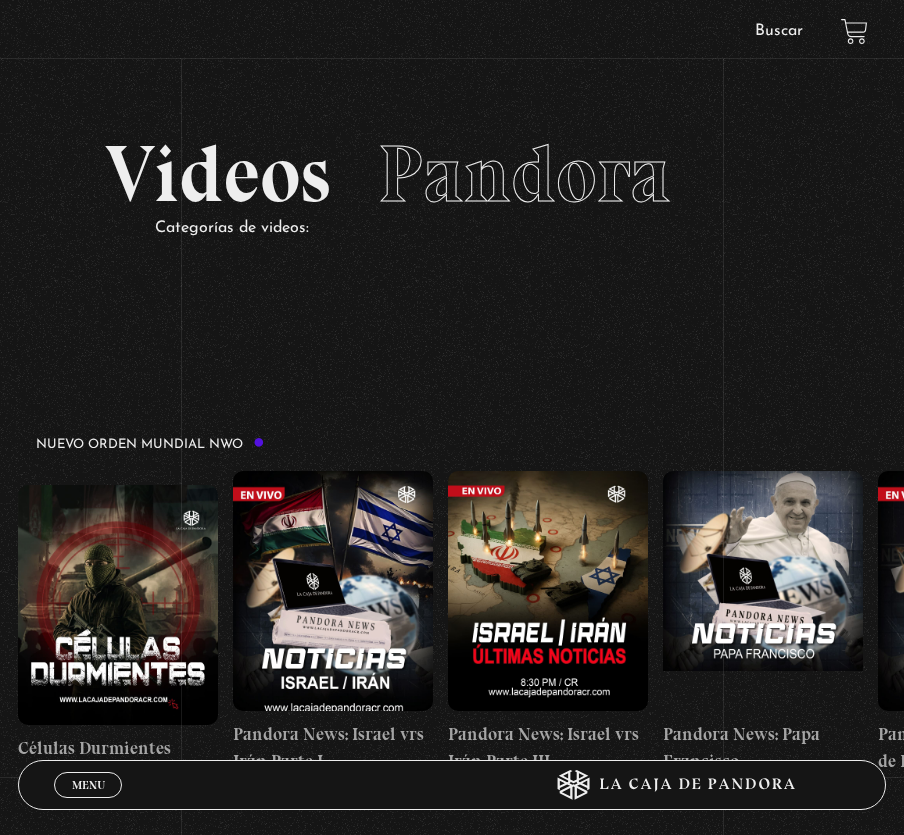 scroll, scrollTop: 1901, scrollLeft: 0, axis: vertical 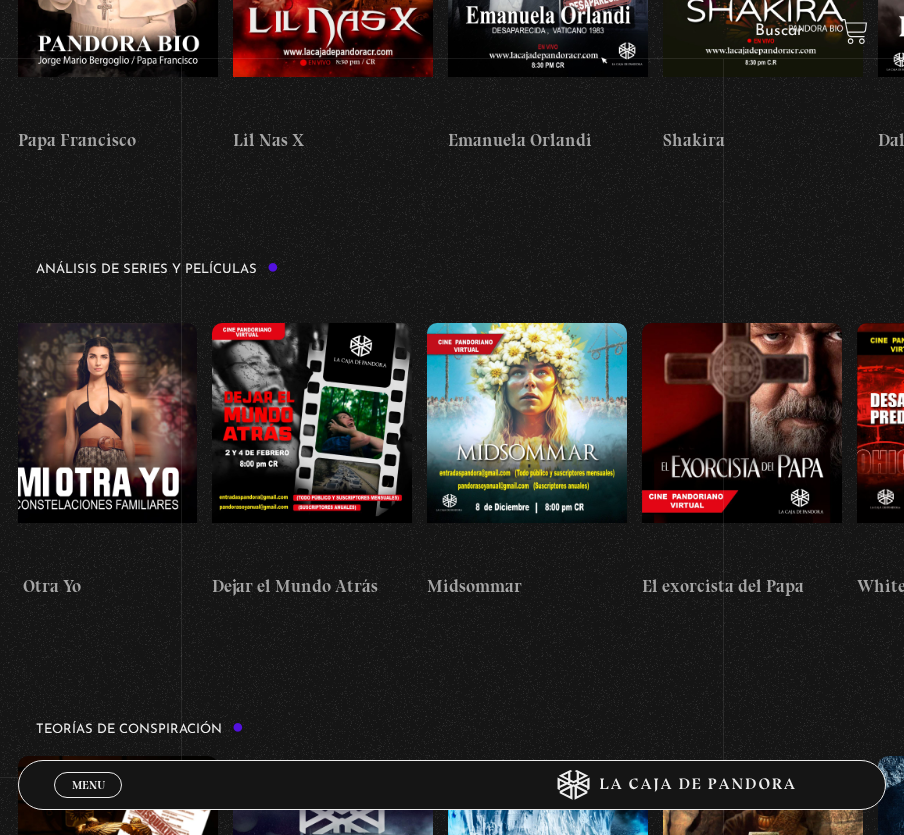 click at bounding box center [527, 443] 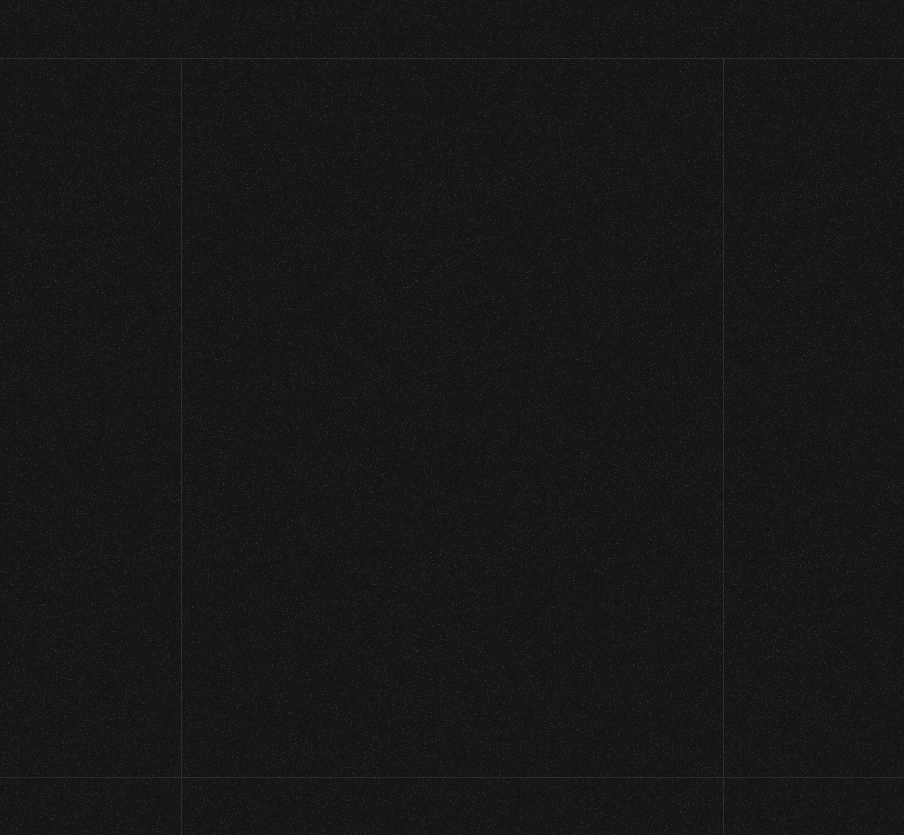 scroll, scrollTop: 0, scrollLeft: 0, axis: both 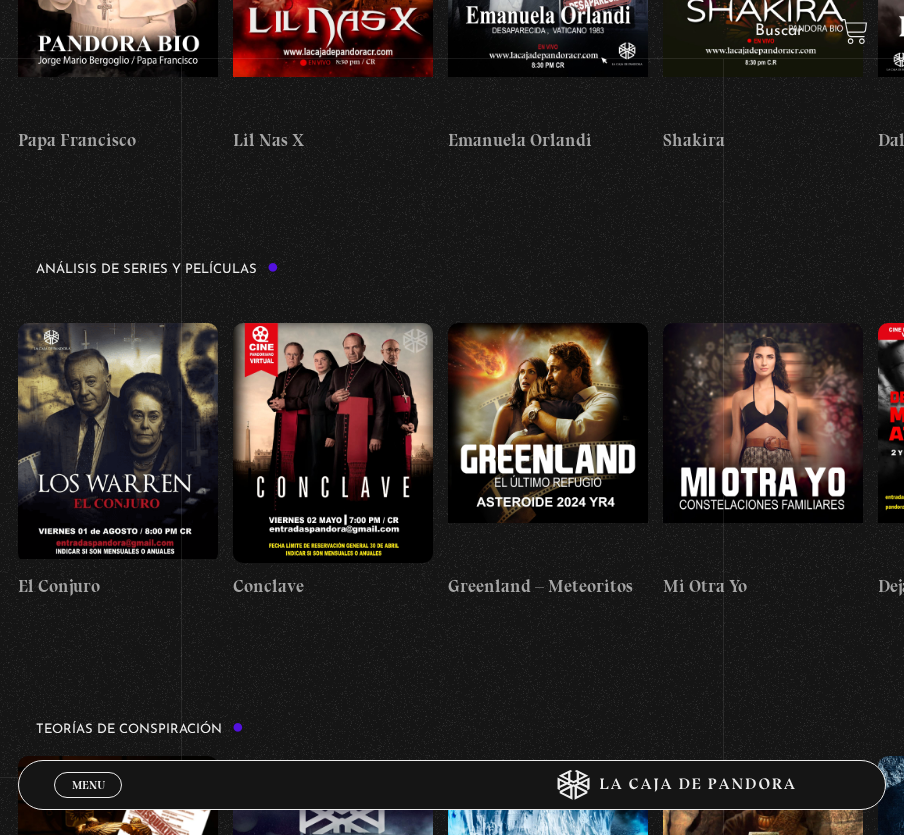 click at bounding box center [118, 443] 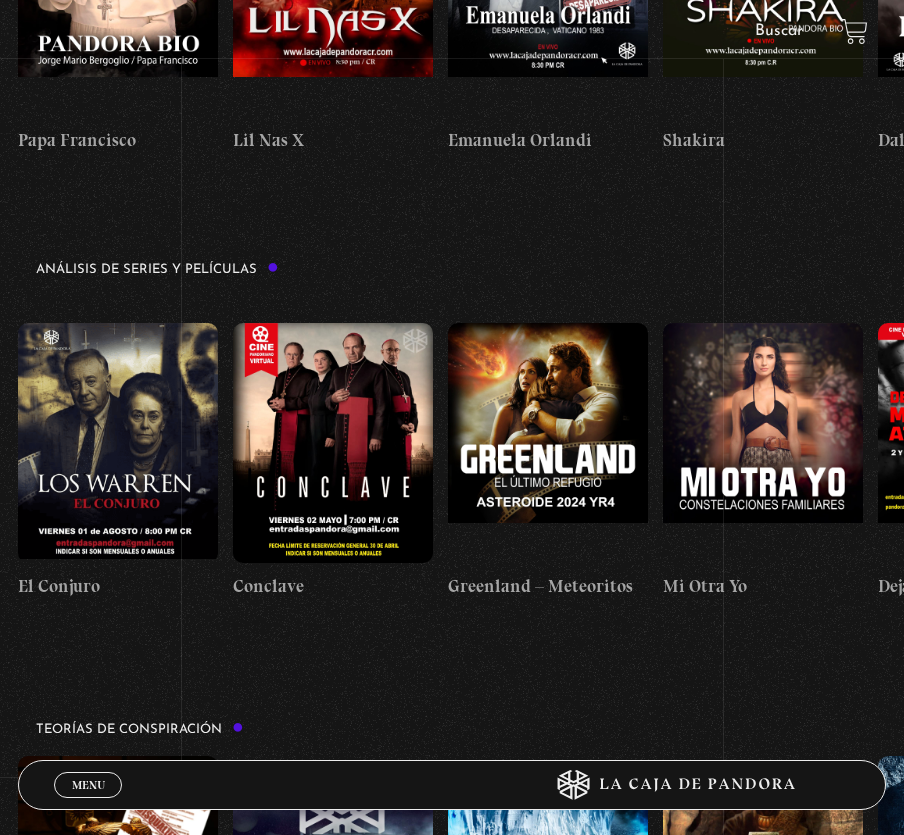 click at bounding box center (118, 443) 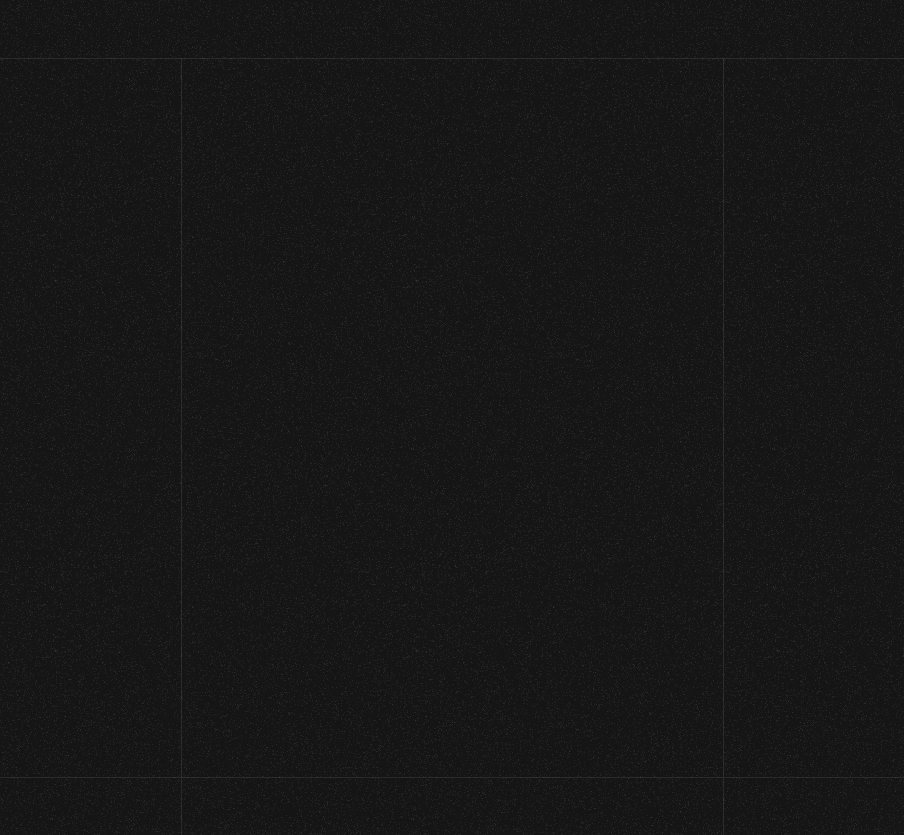 scroll, scrollTop: 0, scrollLeft: 0, axis: both 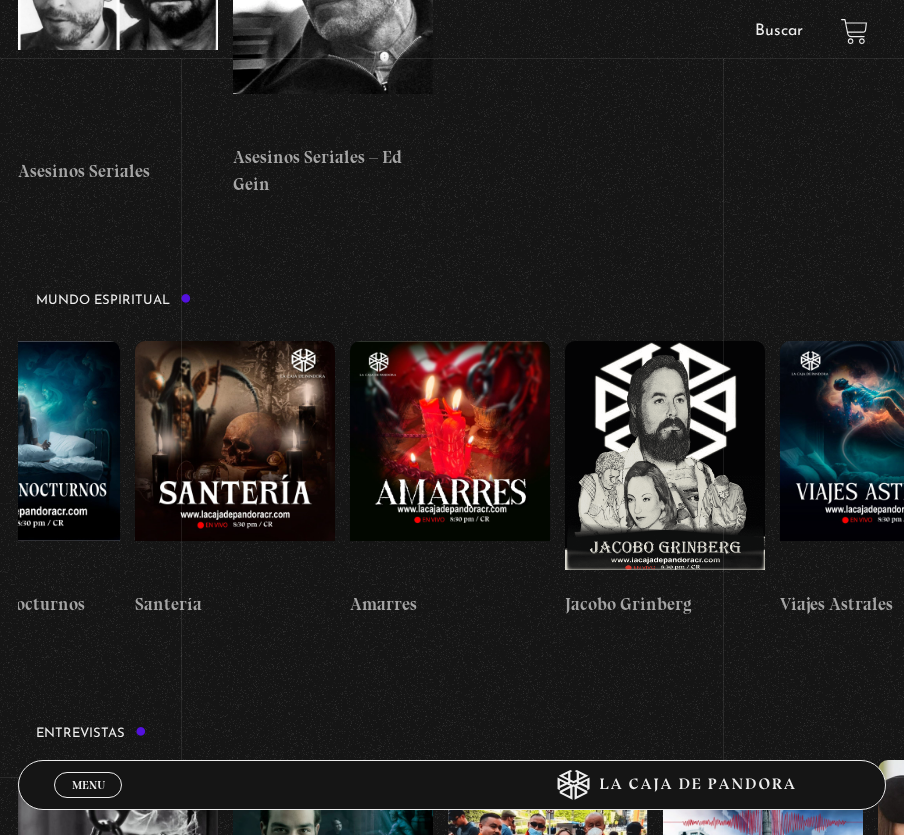 click at bounding box center [450, 461] 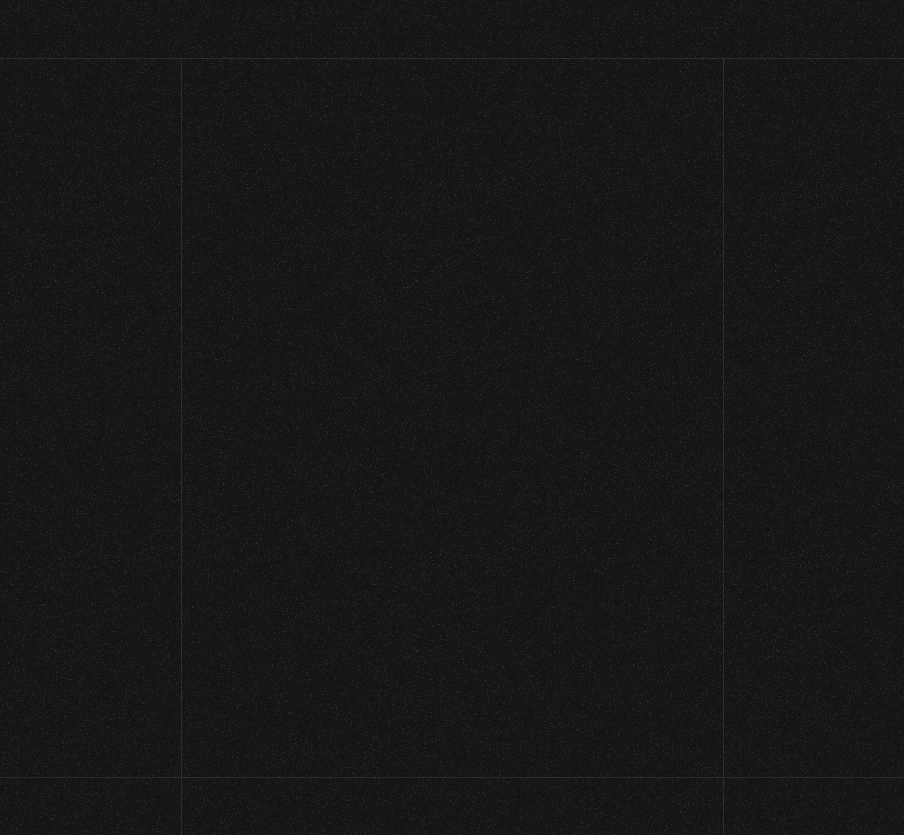 scroll, scrollTop: 0, scrollLeft: 0, axis: both 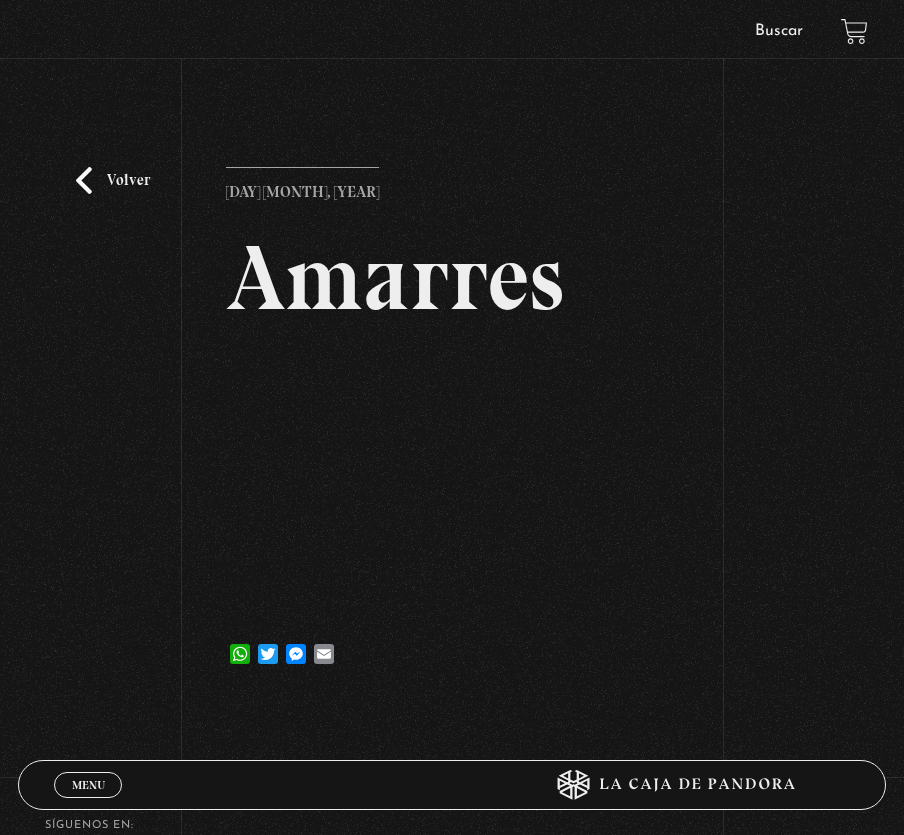 click on "Volver" at bounding box center (113, 180) 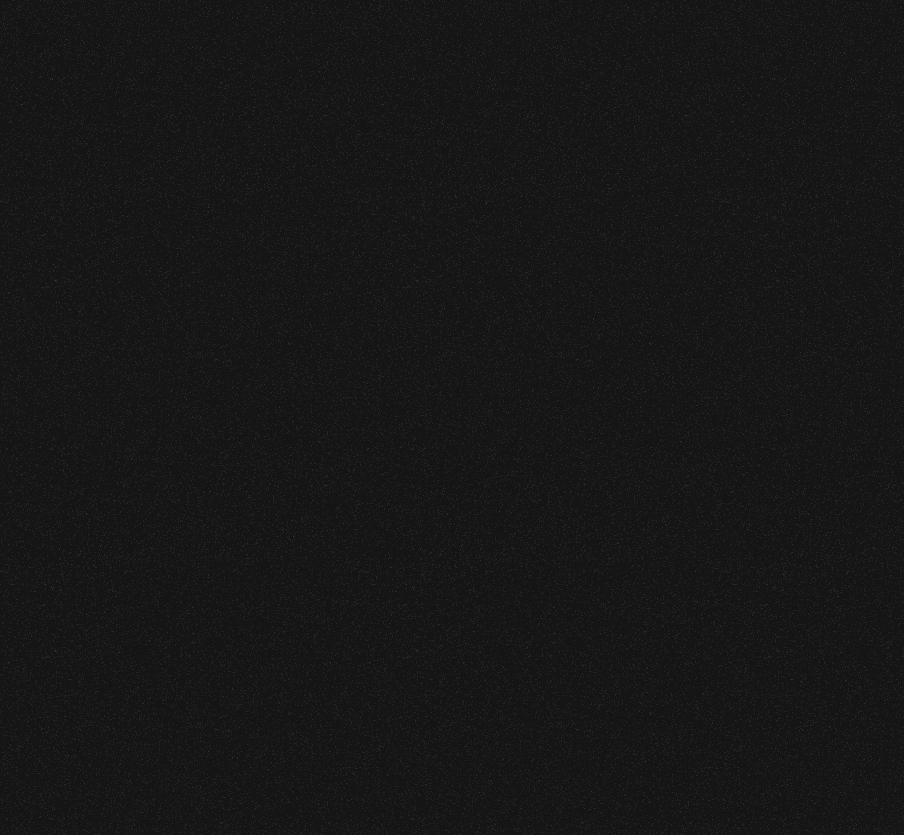 scroll, scrollTop: 4501, scrollLeft: 0, axis: vertical 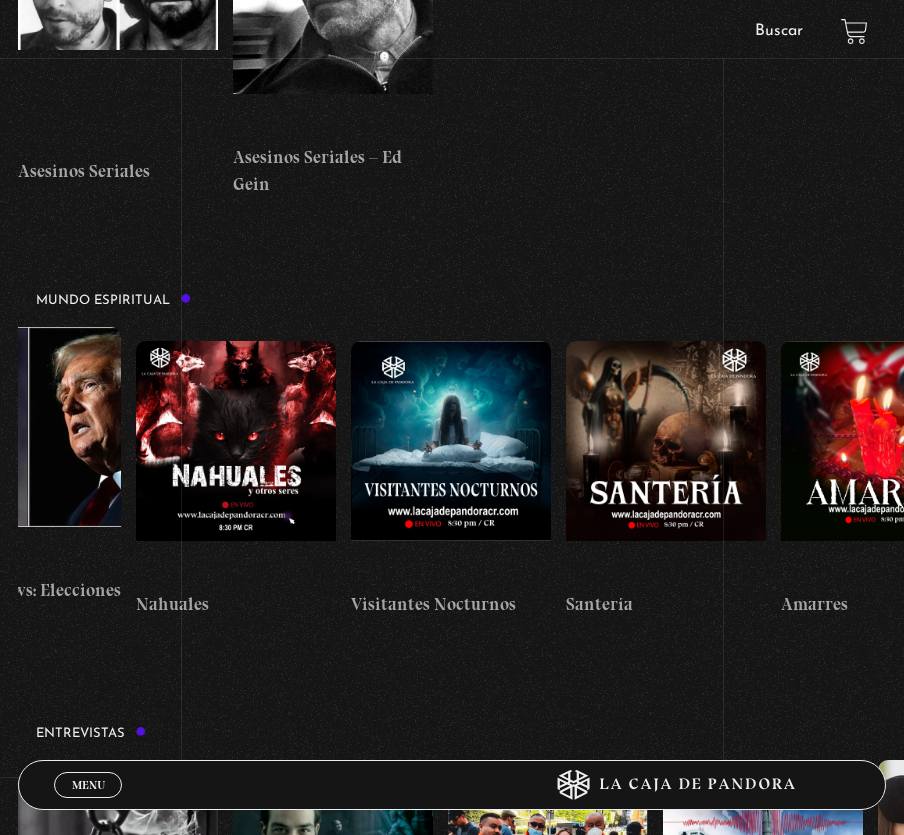 click at bounding box center [666, 461] 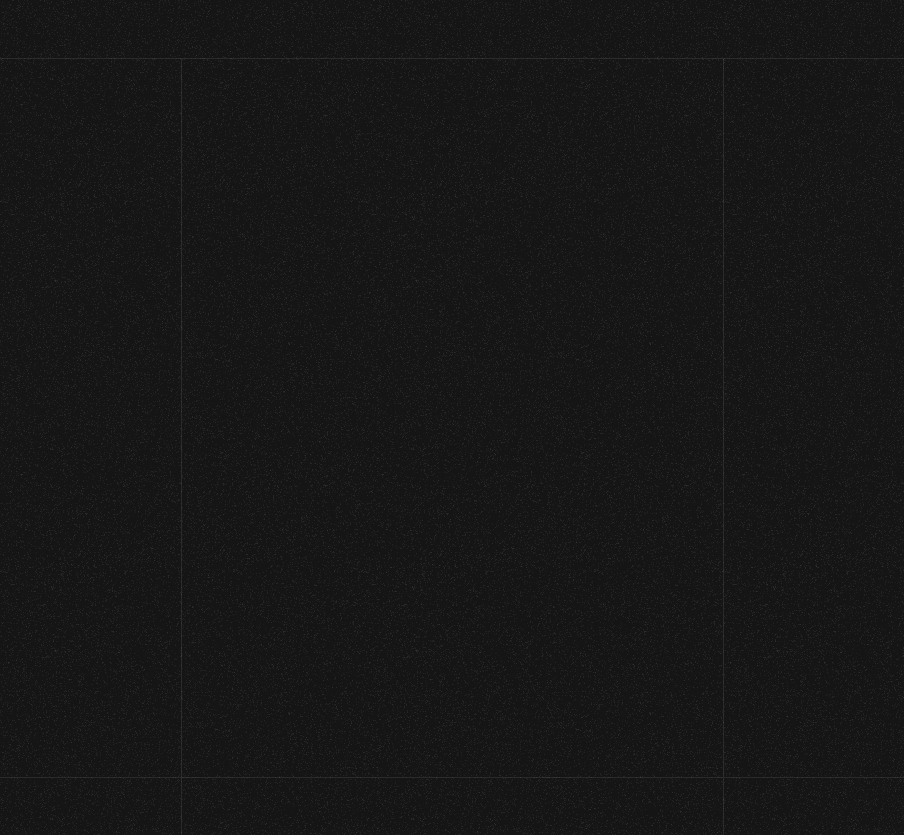 scroll, scrollTop: 0, scrollLeft: 0, axis: both 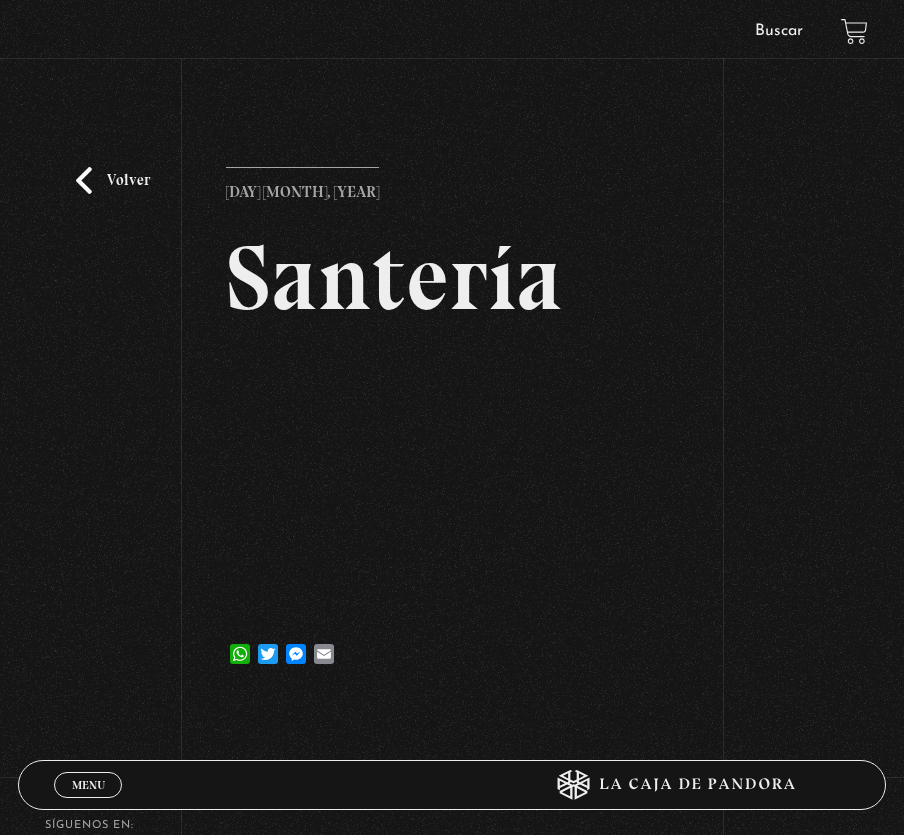 click on "Volver
3 septiembre, 2024
Santería
WhatsApp Twitter Messenger Email" at bounding box center [452, 392] 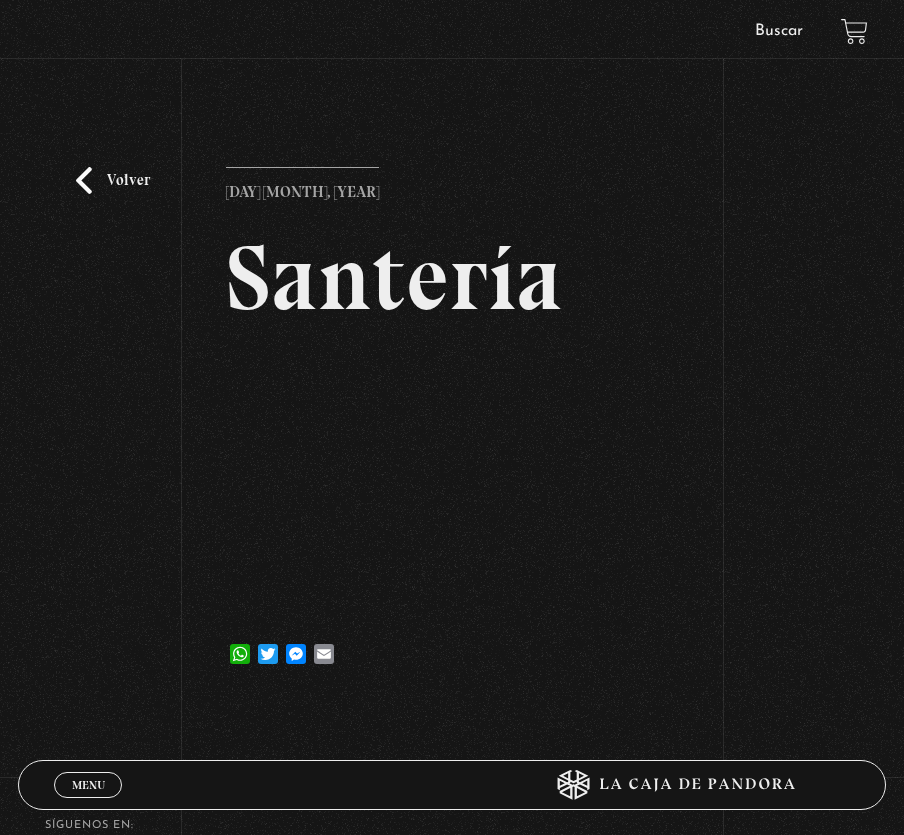 scroll, scrollTop: 3, scrollLeft: 0, axis: vertical 